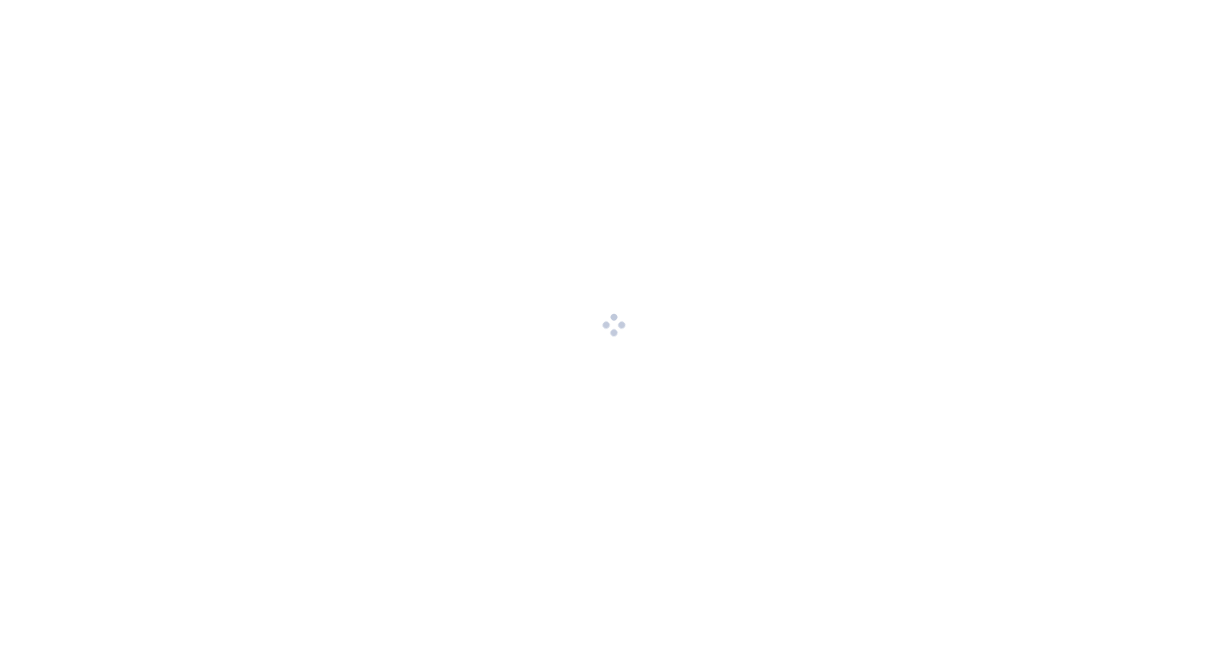 scroll, scrollTop: 0, scrollLeft: 0, axis: both 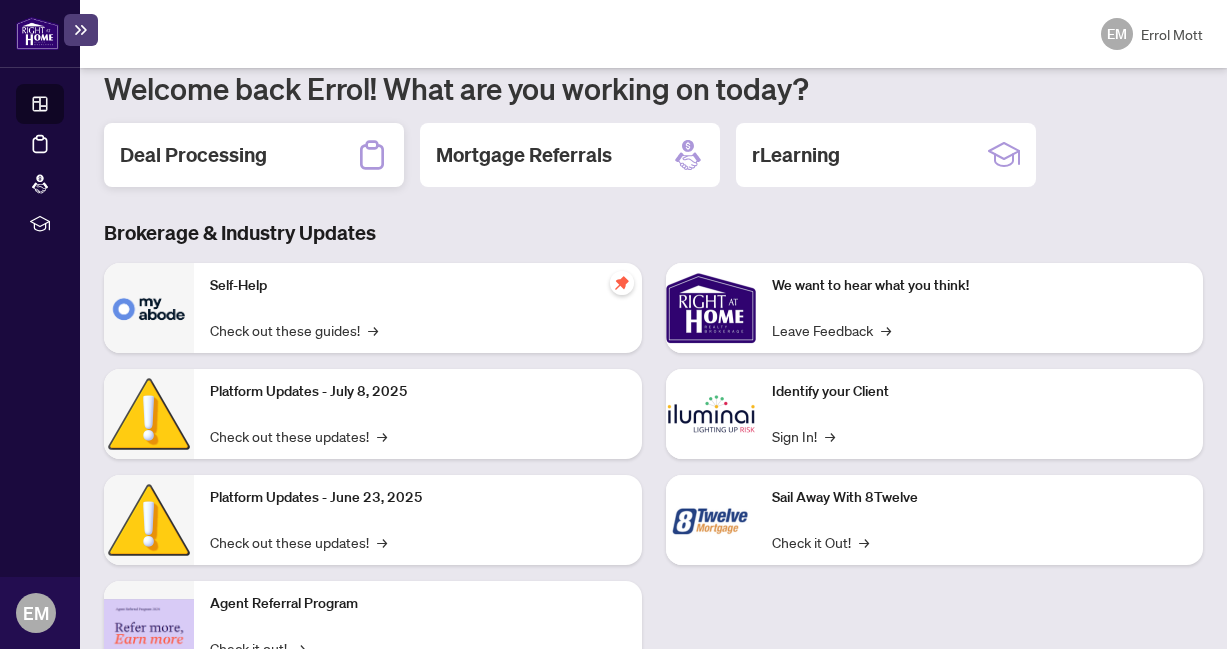 click on "Deal Processing" at bounding box center [254, 155] 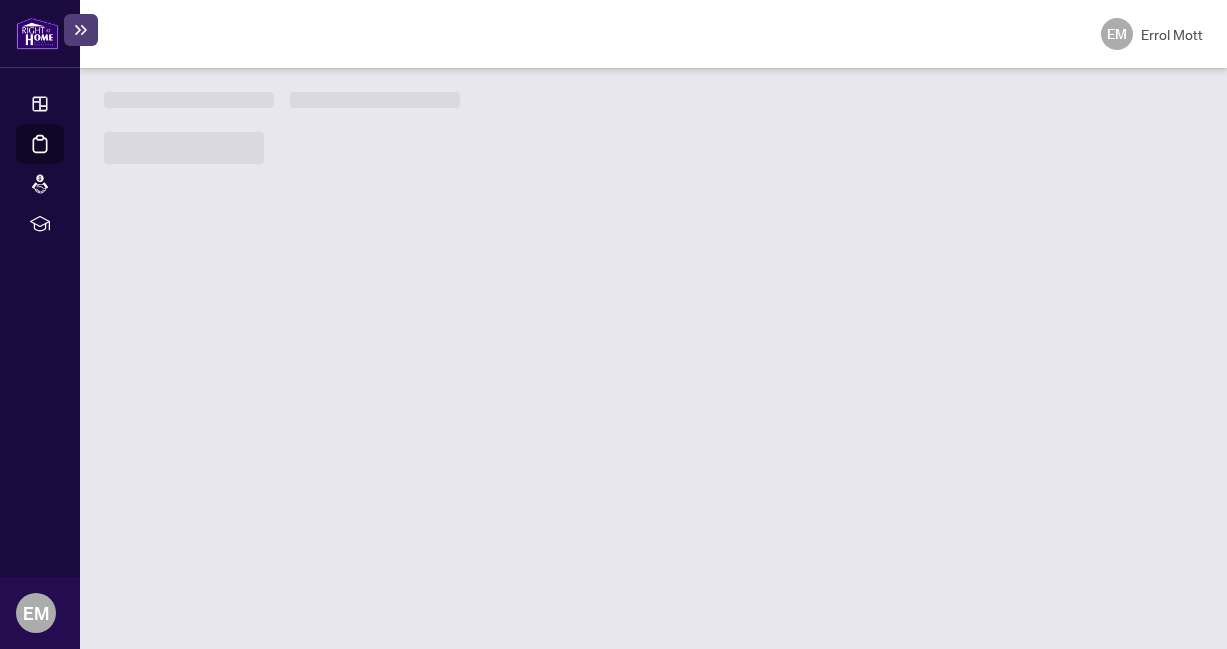 scroll, scrollTop: 0, scrollLeft: 0, axis: both 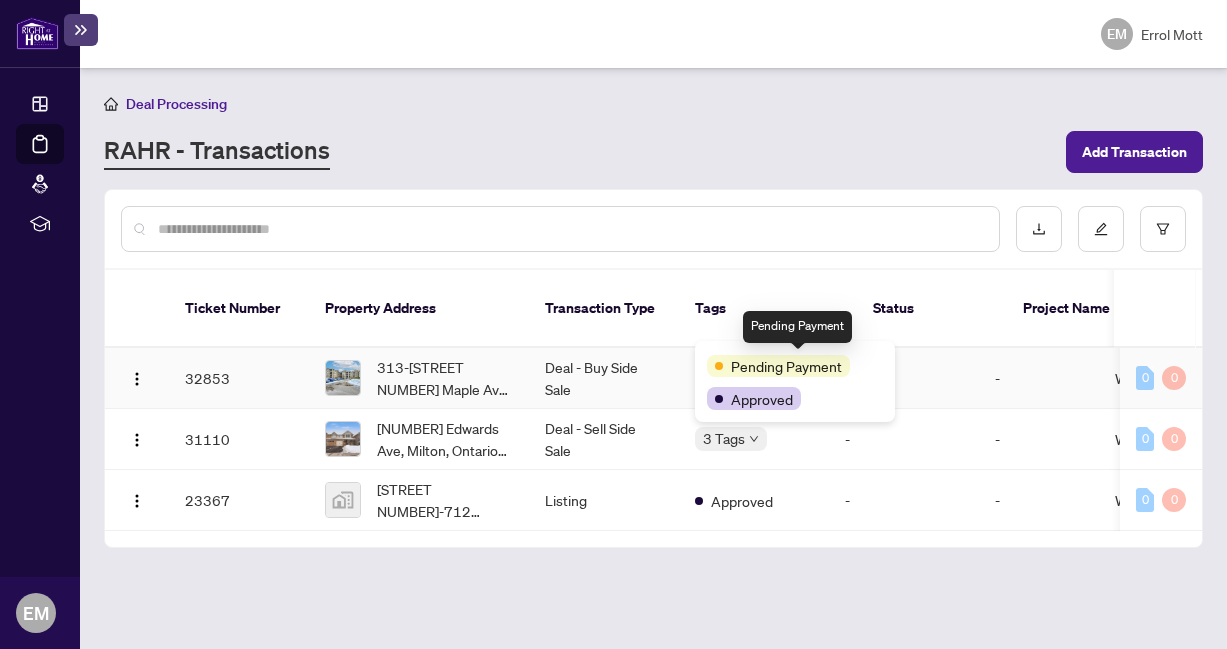 click on "Pending Payment" at bounding box center (786, 366) 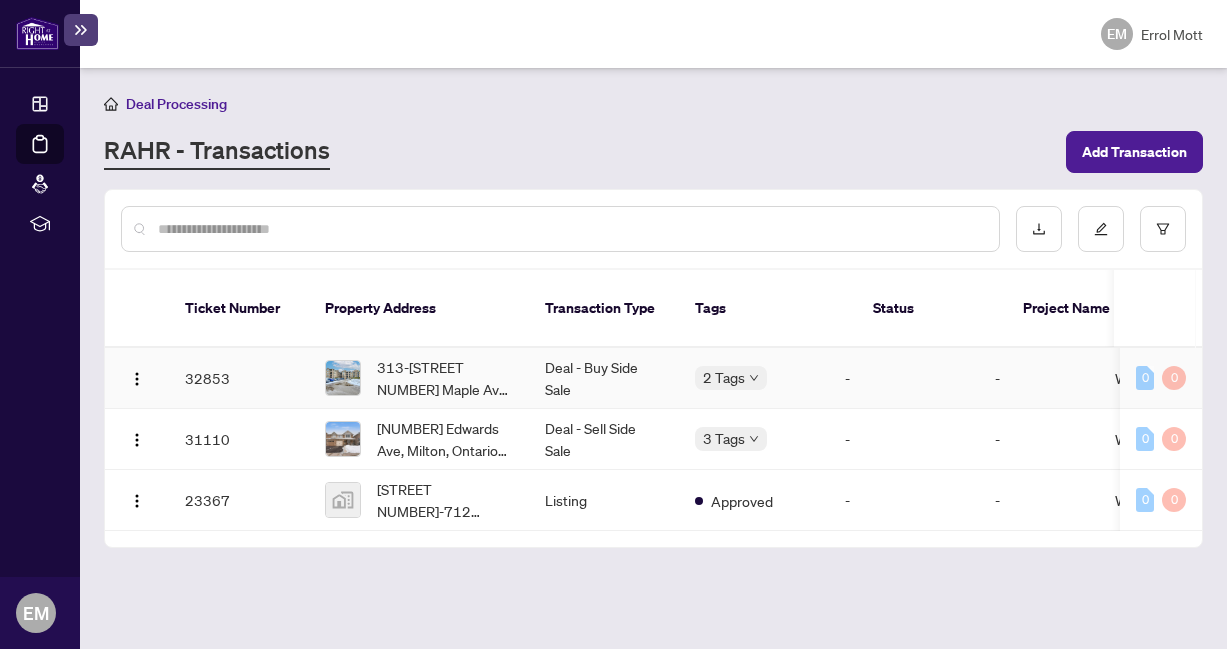 click on "Deal - Buy Side Sale" at bounding box center [604, 378] 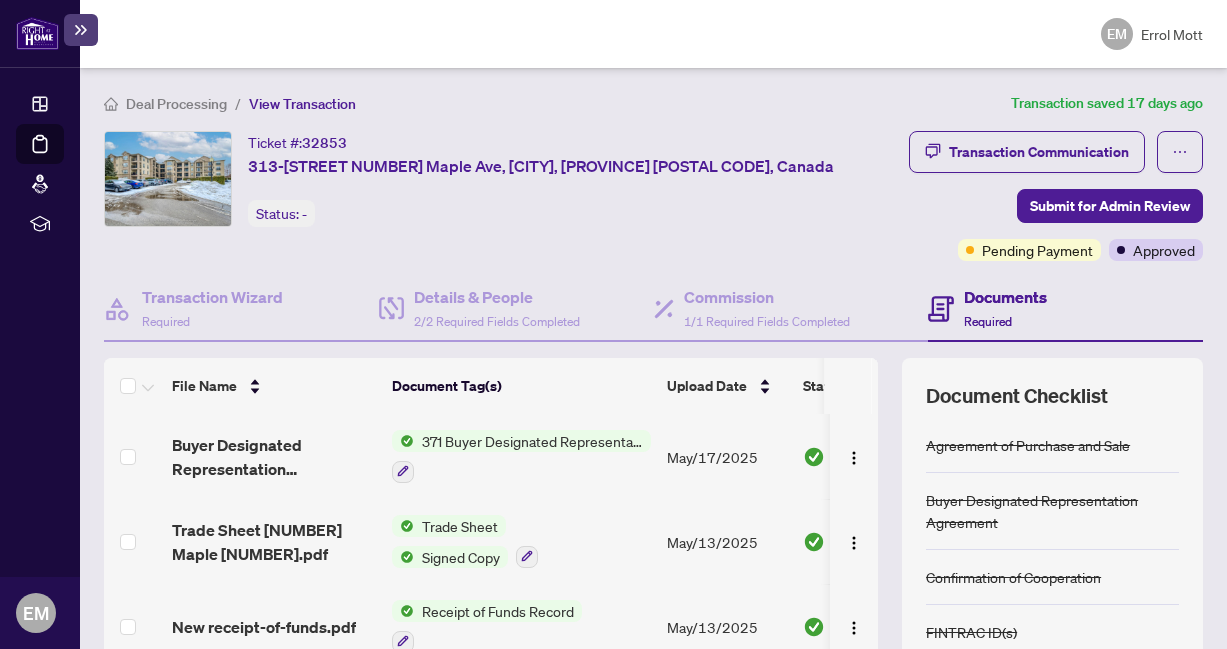 scroll, scrollTop: 240, scrollLeft: 0, axis: vertical 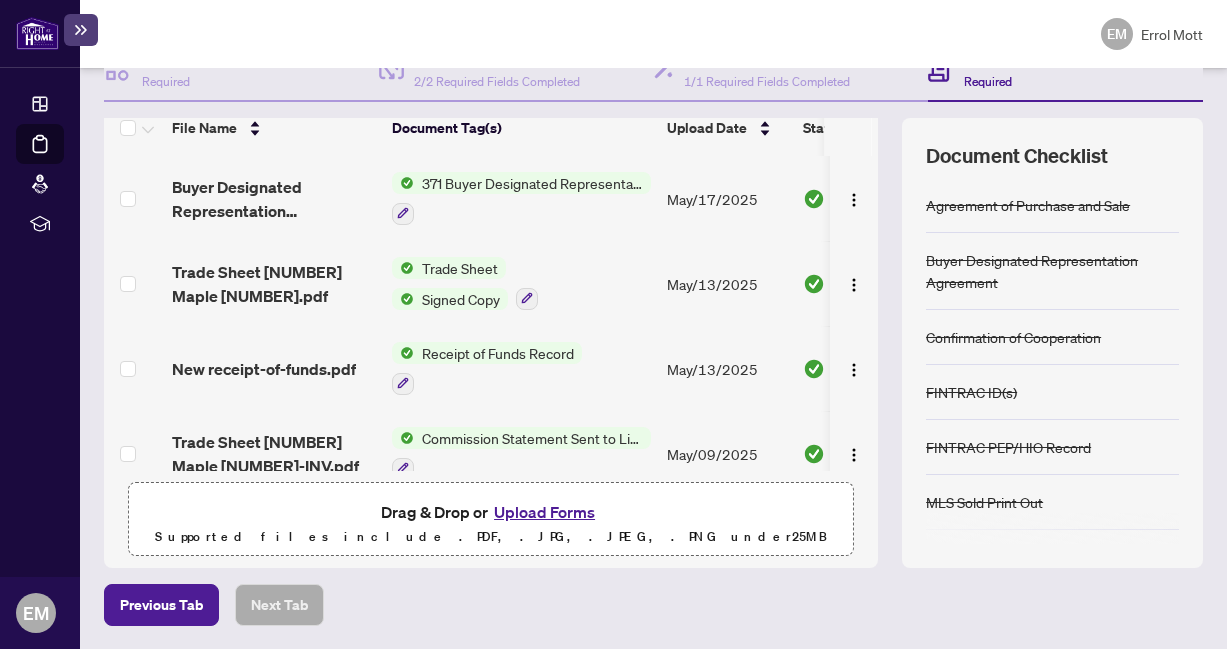 click on "Trade Sheet" at bounding box center (460, 268) 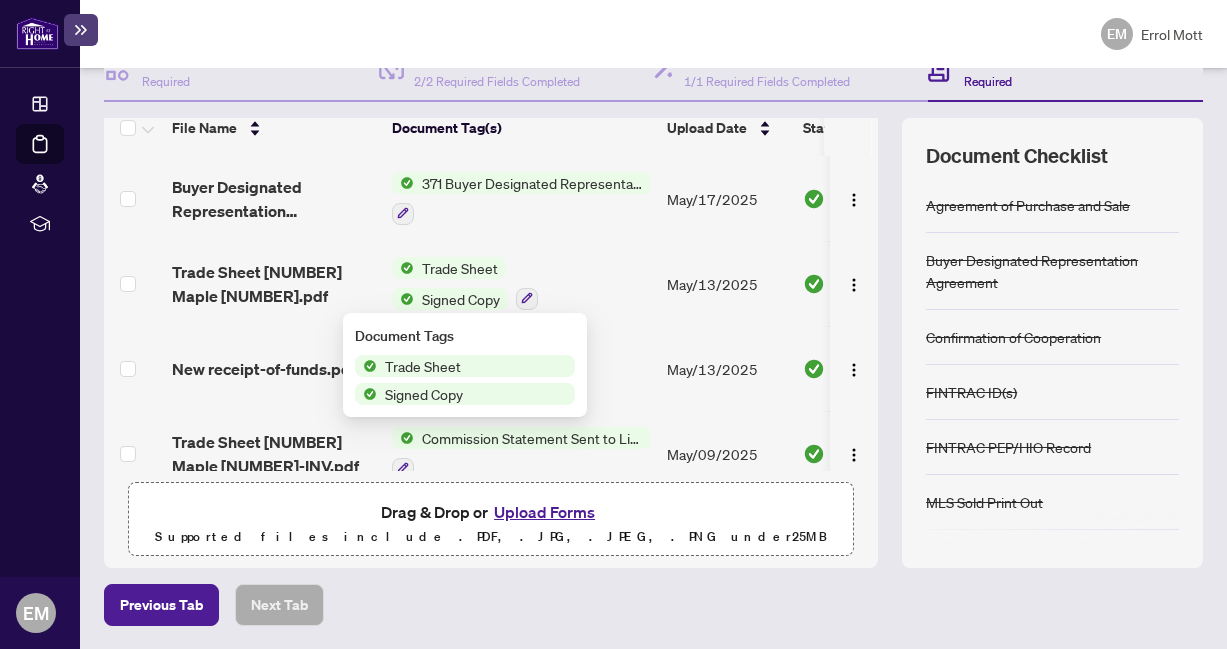click on "Trade Sheet" at bounding box center (460, 268) 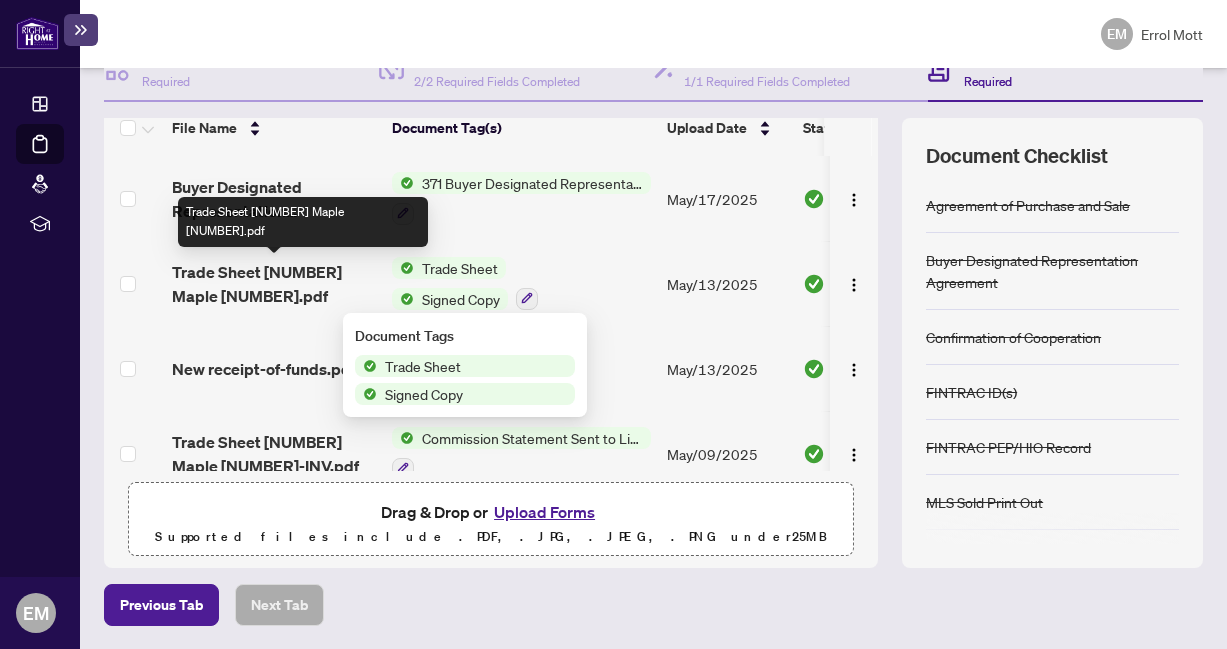click on "Trade Sheet [NUMBER] Maple [NUMBER].pdf" at bounding box center (274, 284) 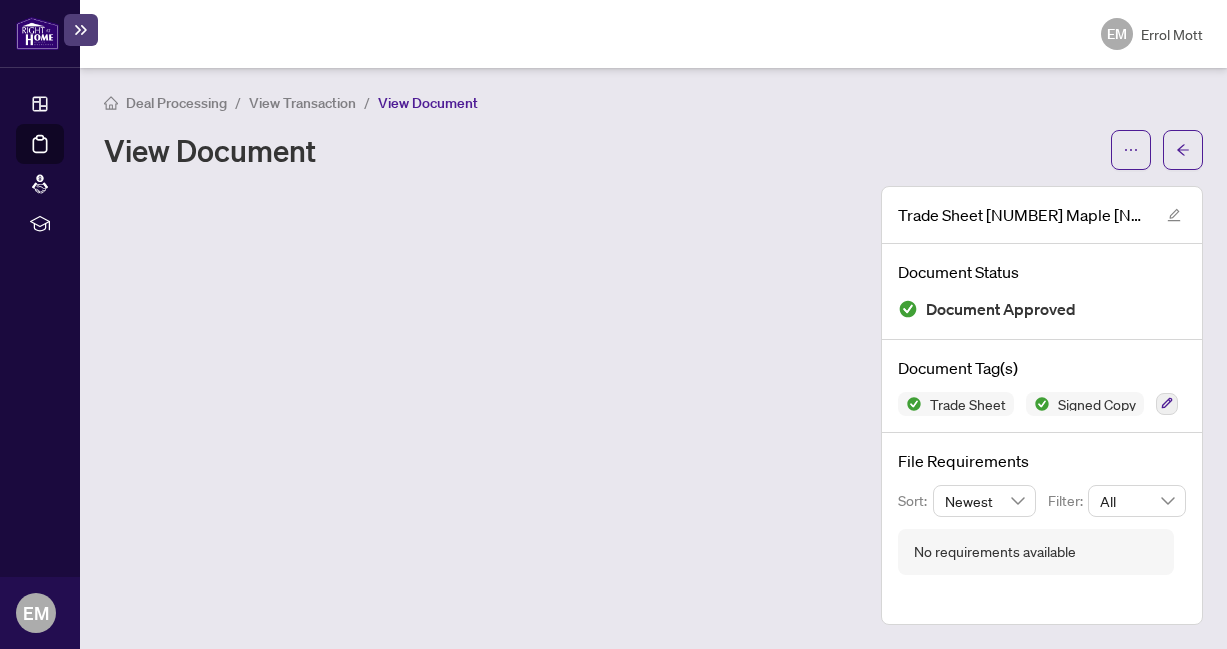 scroll, scrollTop: 0, scrollLeft: 0, axis: both 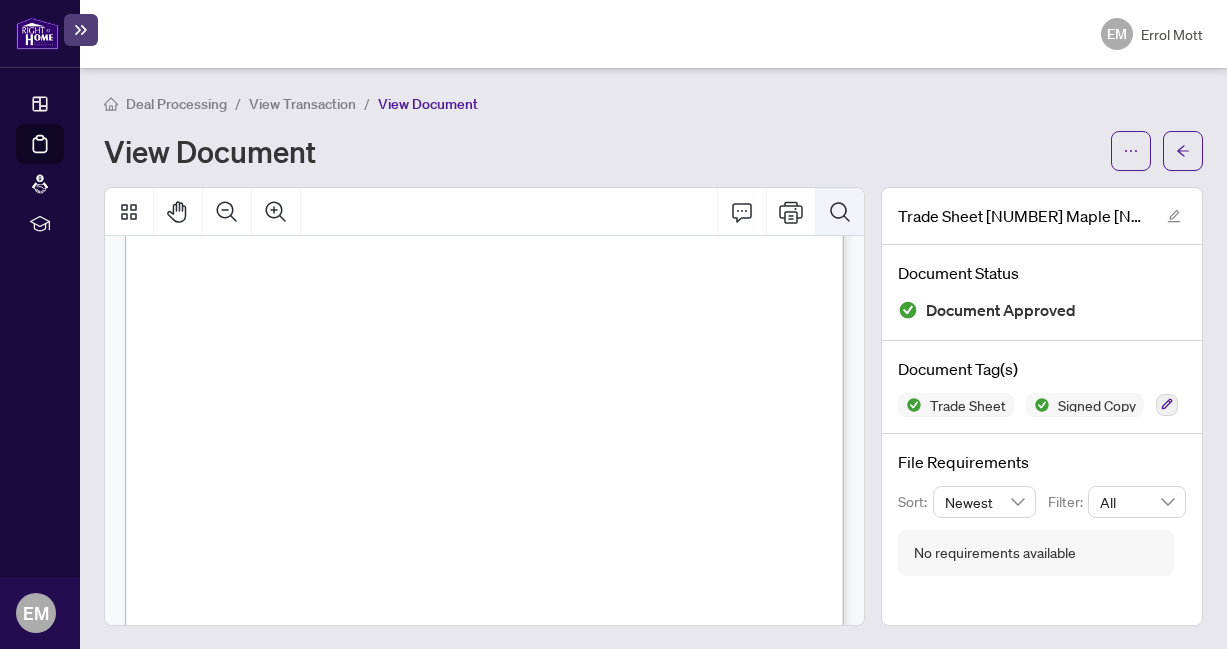 click 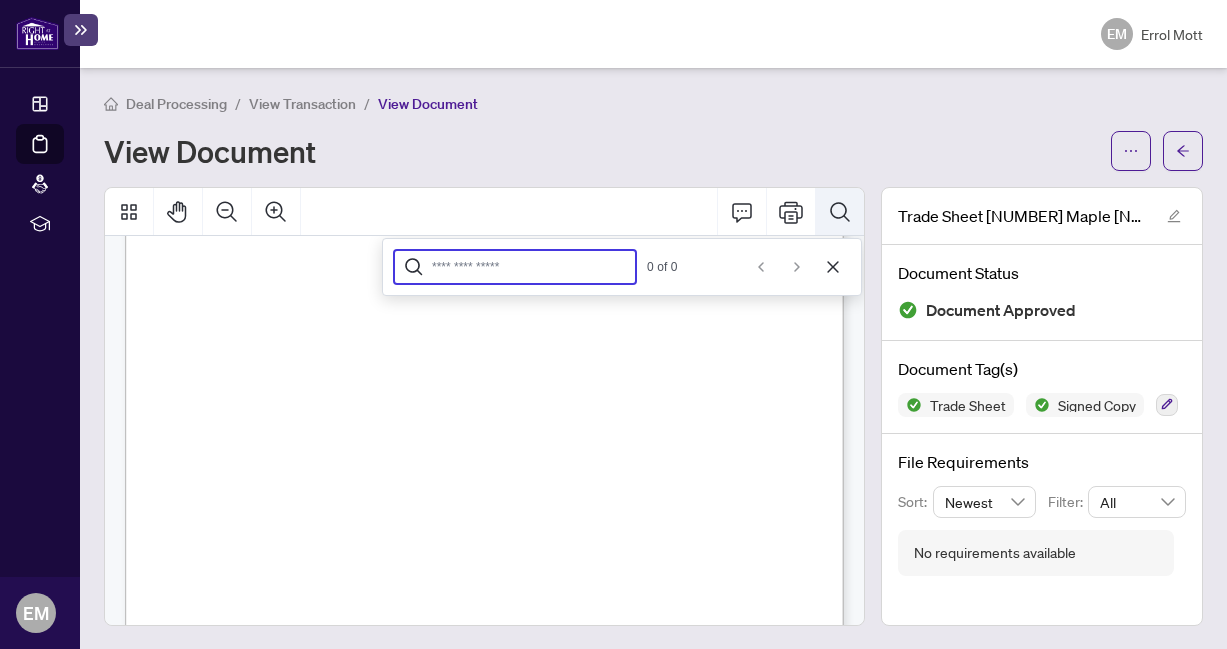click 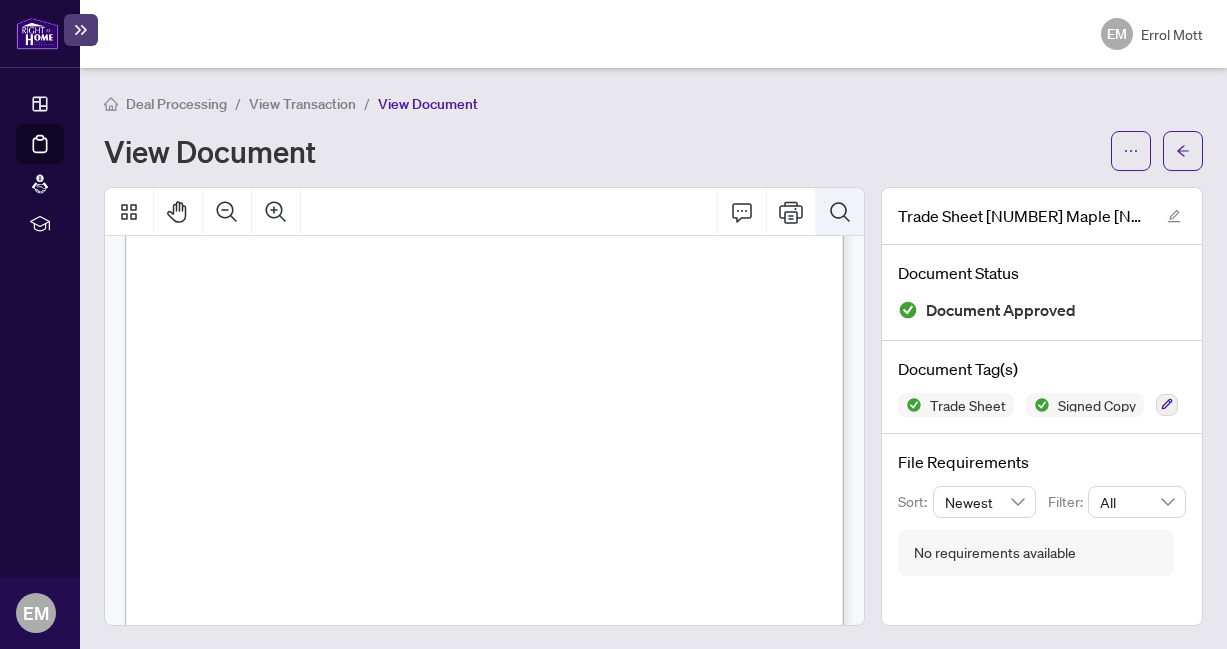 click 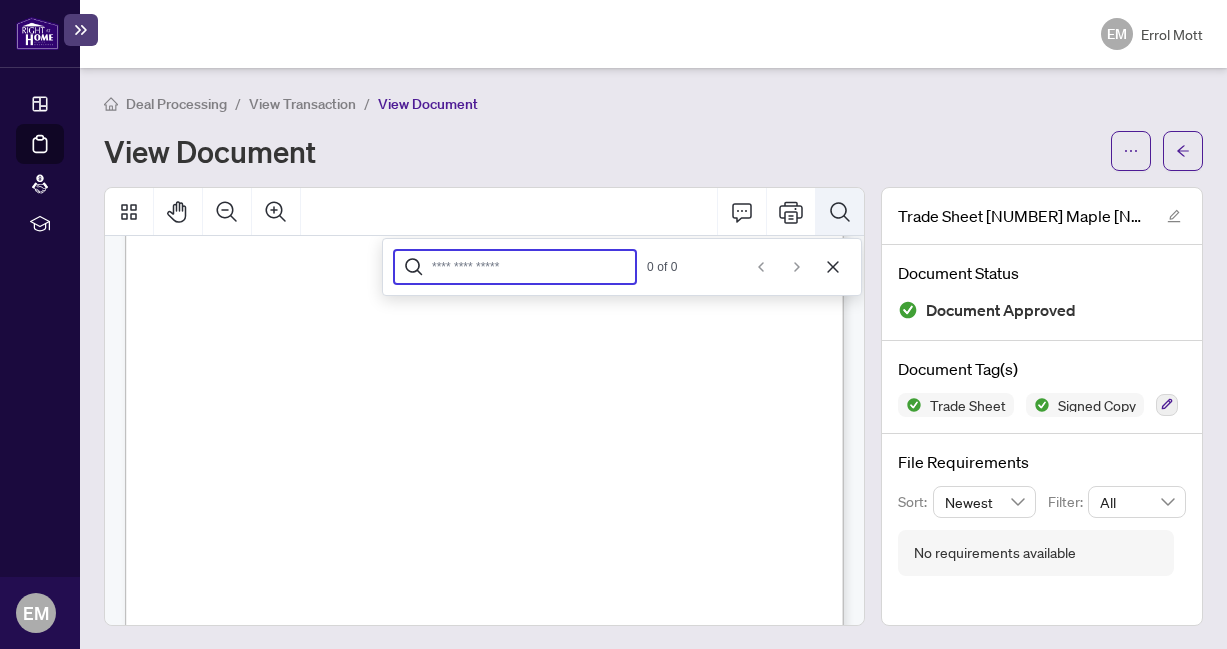 click 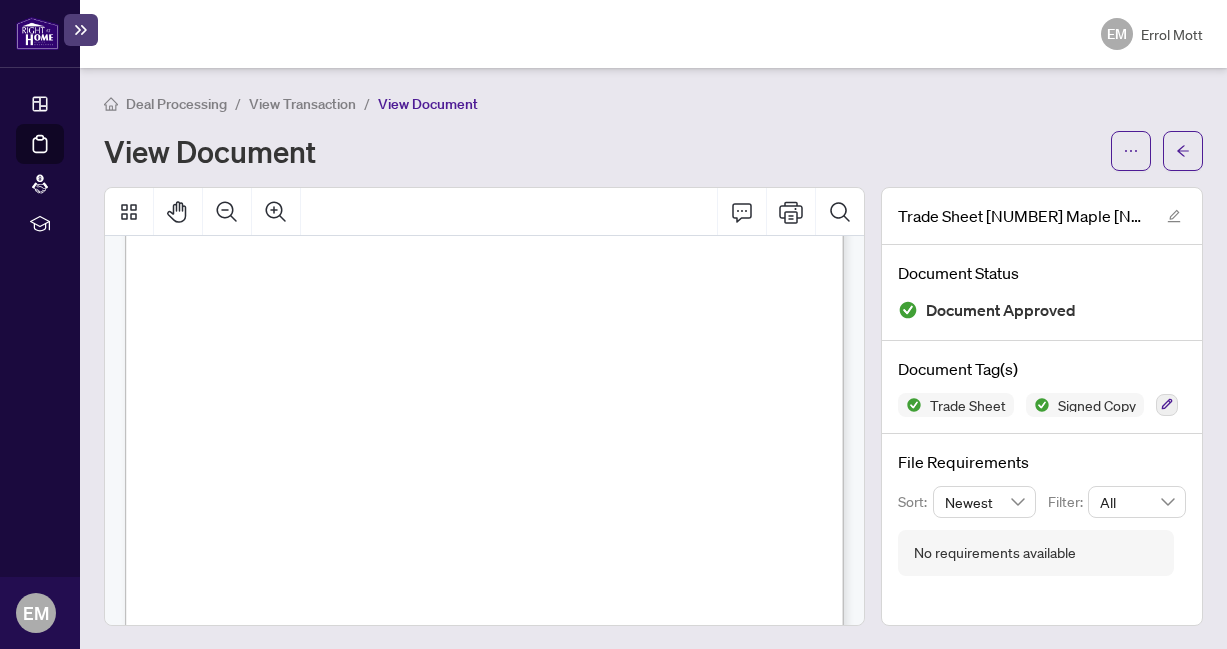 click on "Itrdi" at bounding box center [159, 346] 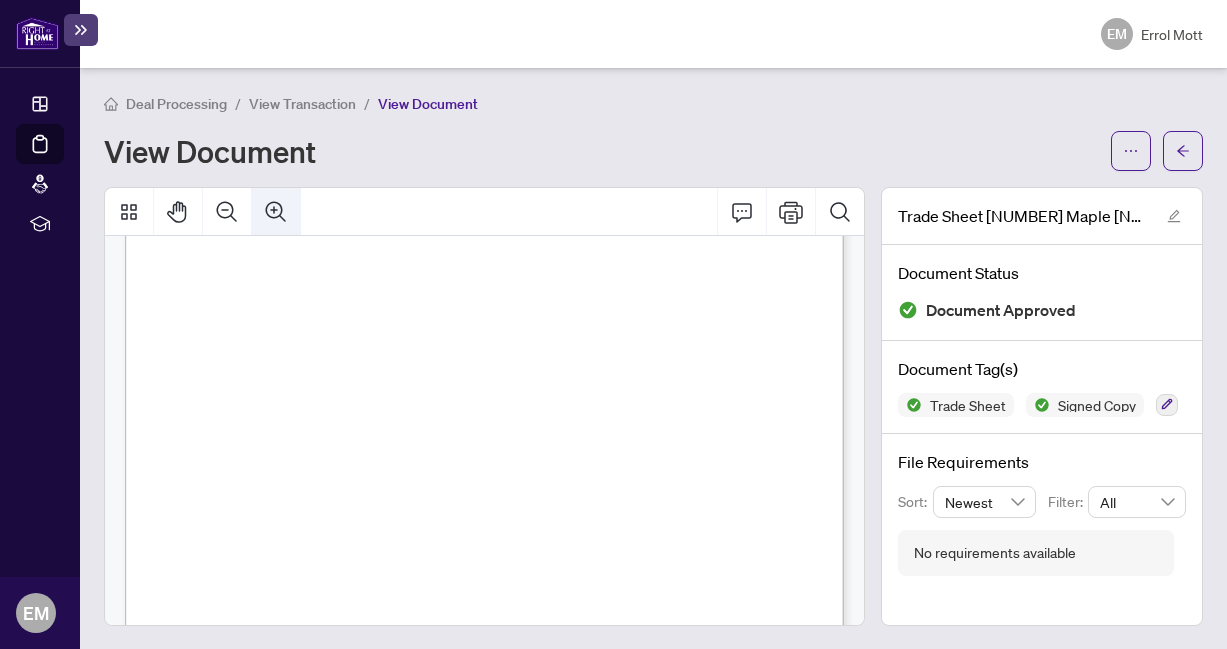 click 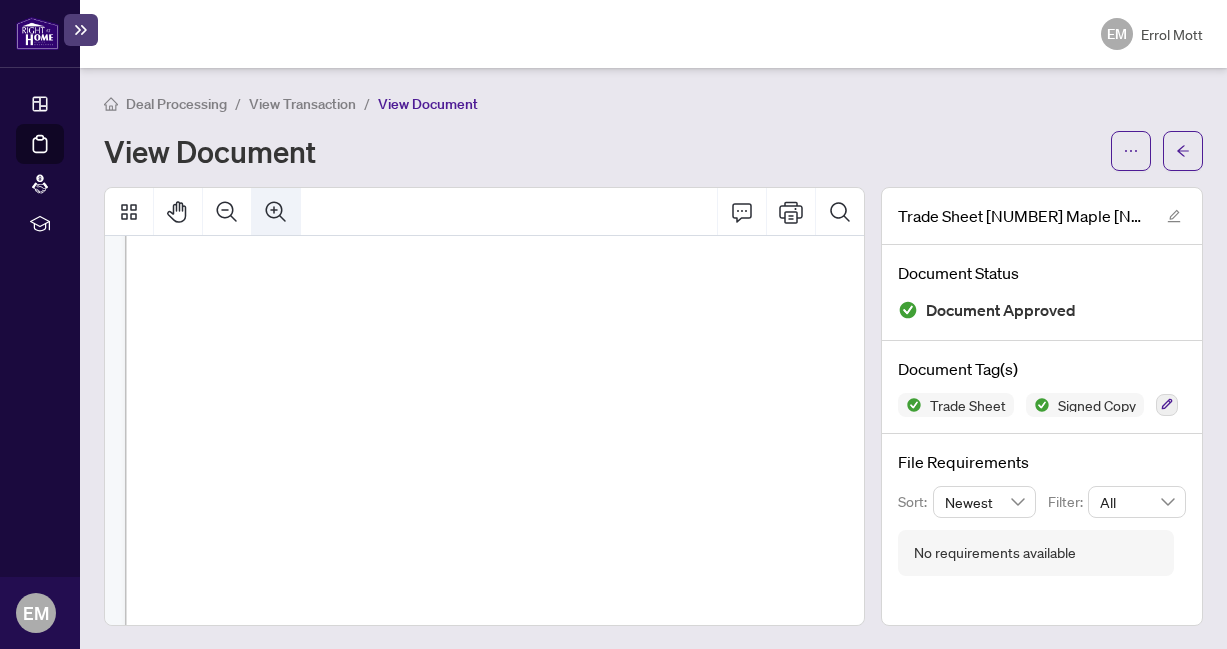 scroll, scrollTop: 386, scrollLeft: 90, axis: both 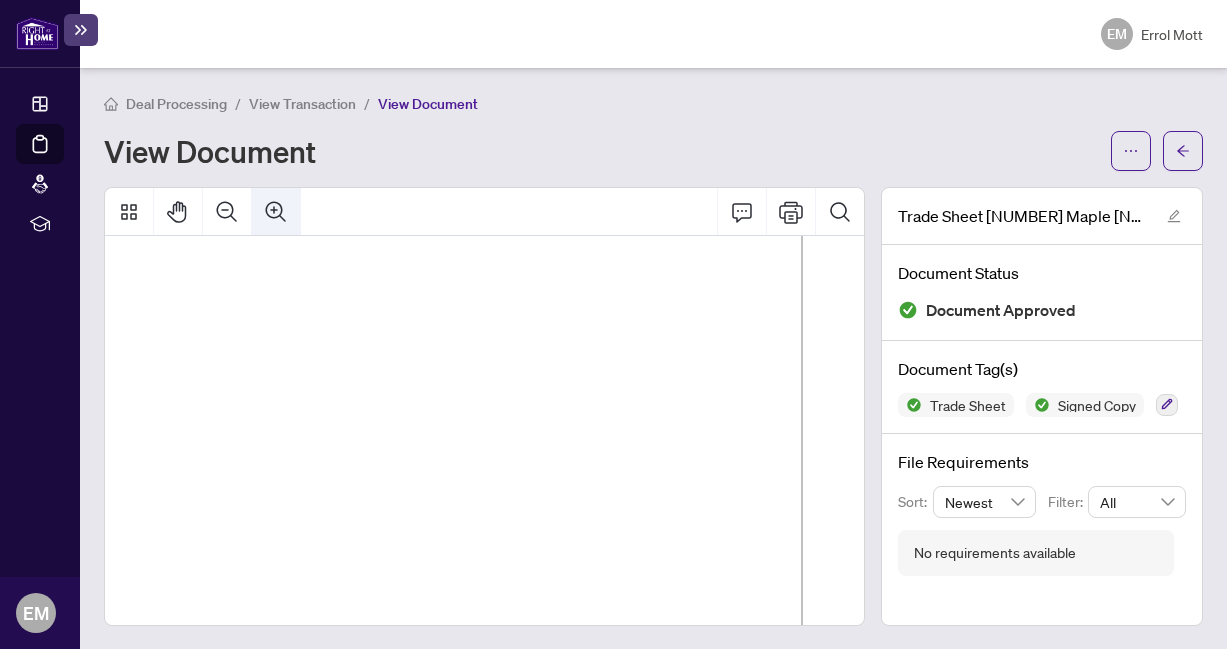 click 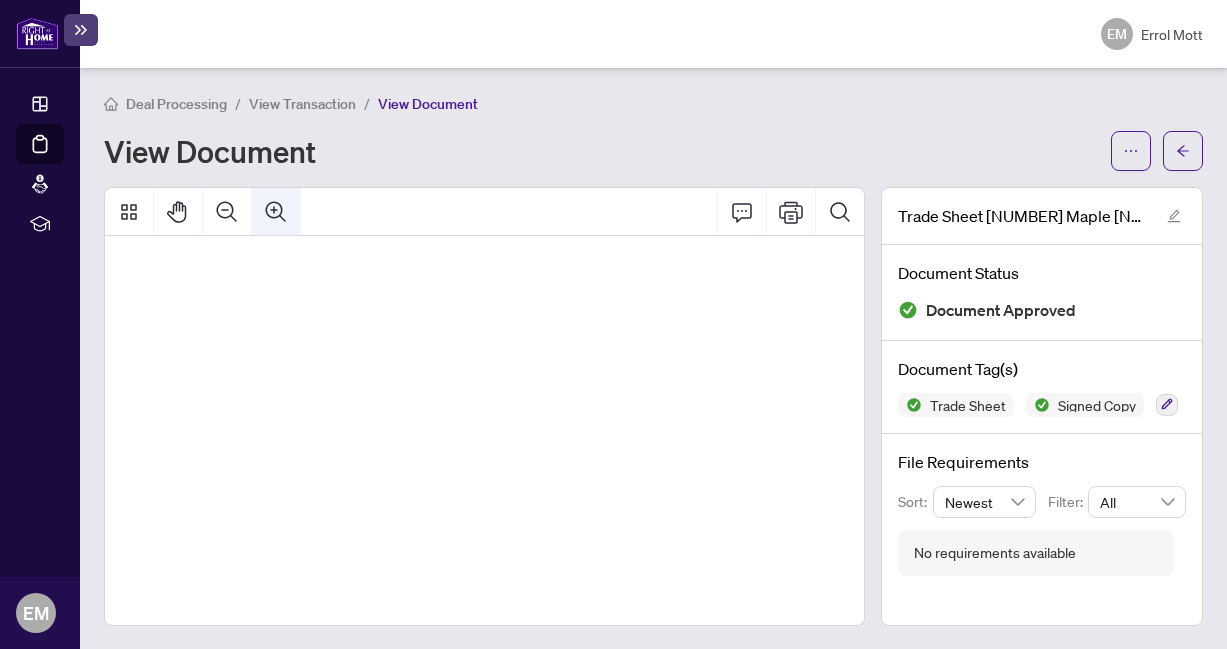 click 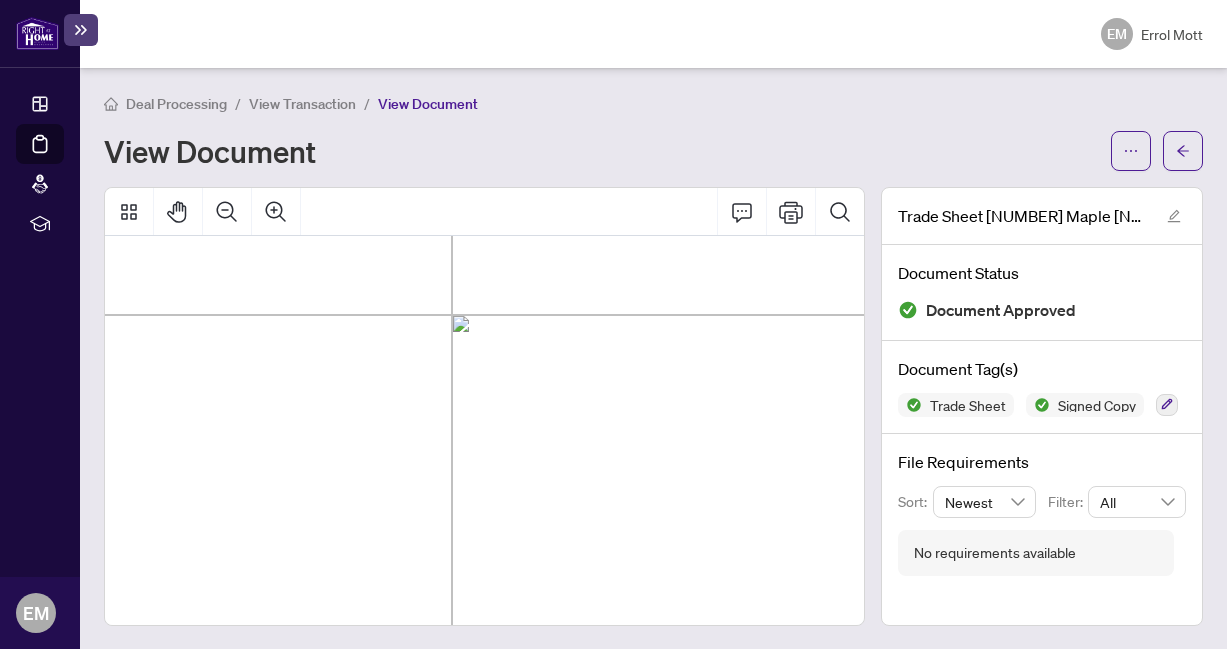 scroll, scrollTop: 708, scrollLeft: 494, axis: both 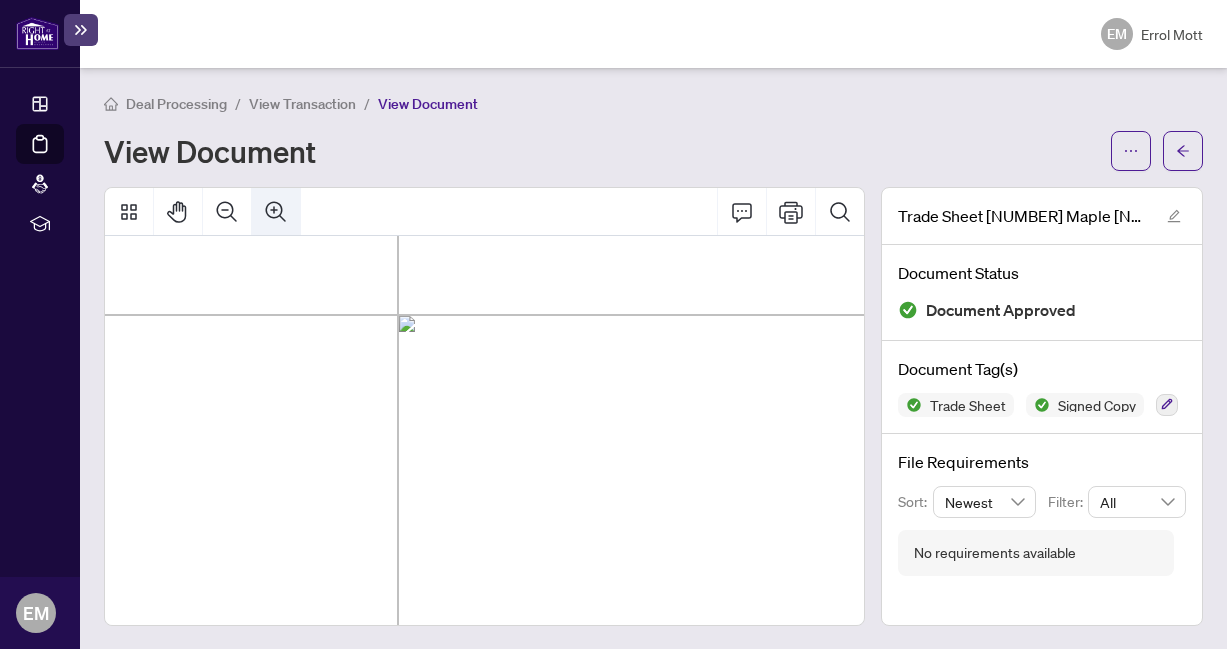 click 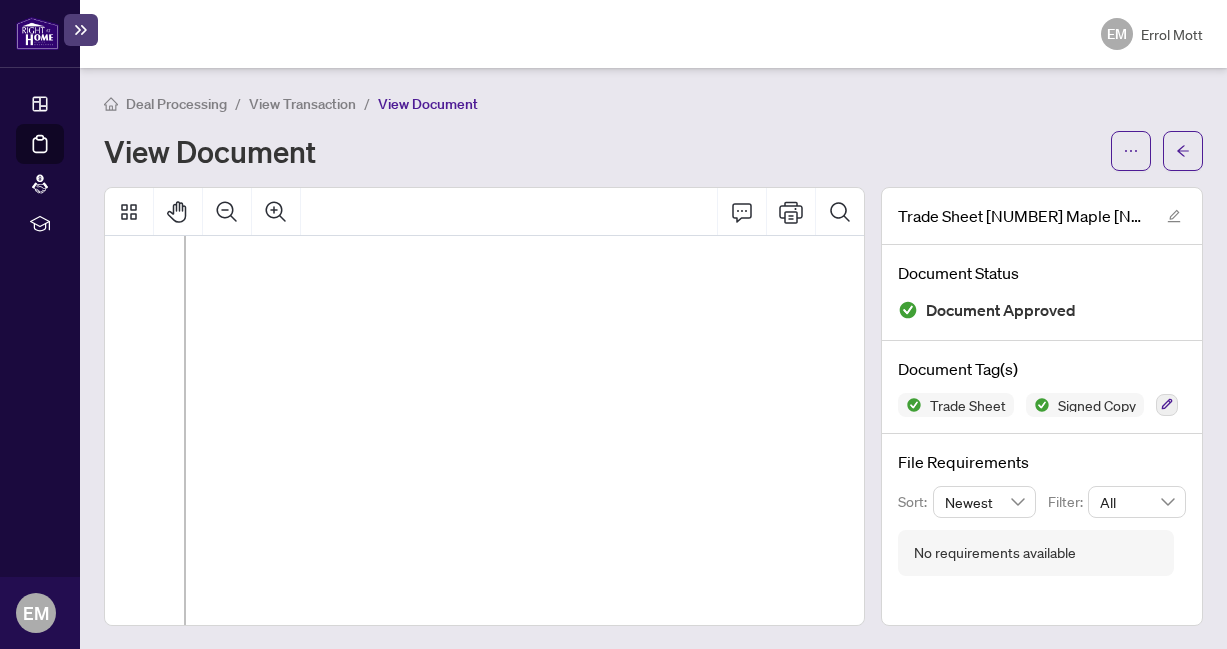 drag, startPoint x: 566, startPoint y: 356, endPoint x: 641, endPoint y: 361, distance: 75.16648 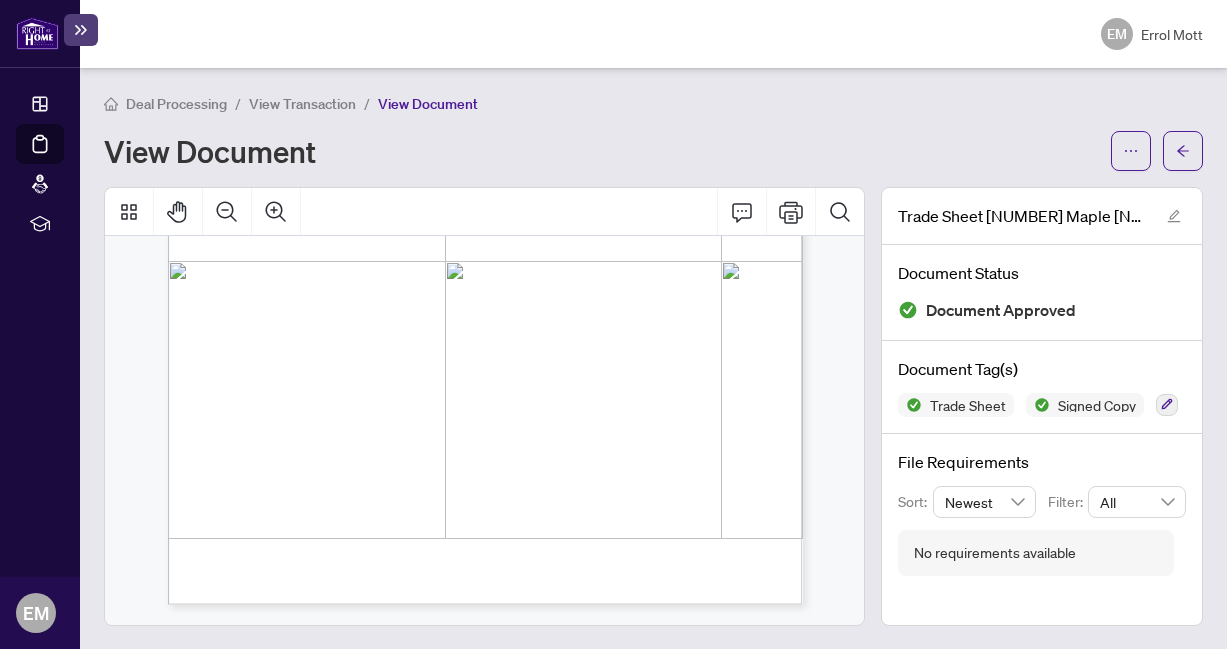 scroll, scrollTop: 300, scrollLeft: 0, axis: vertical 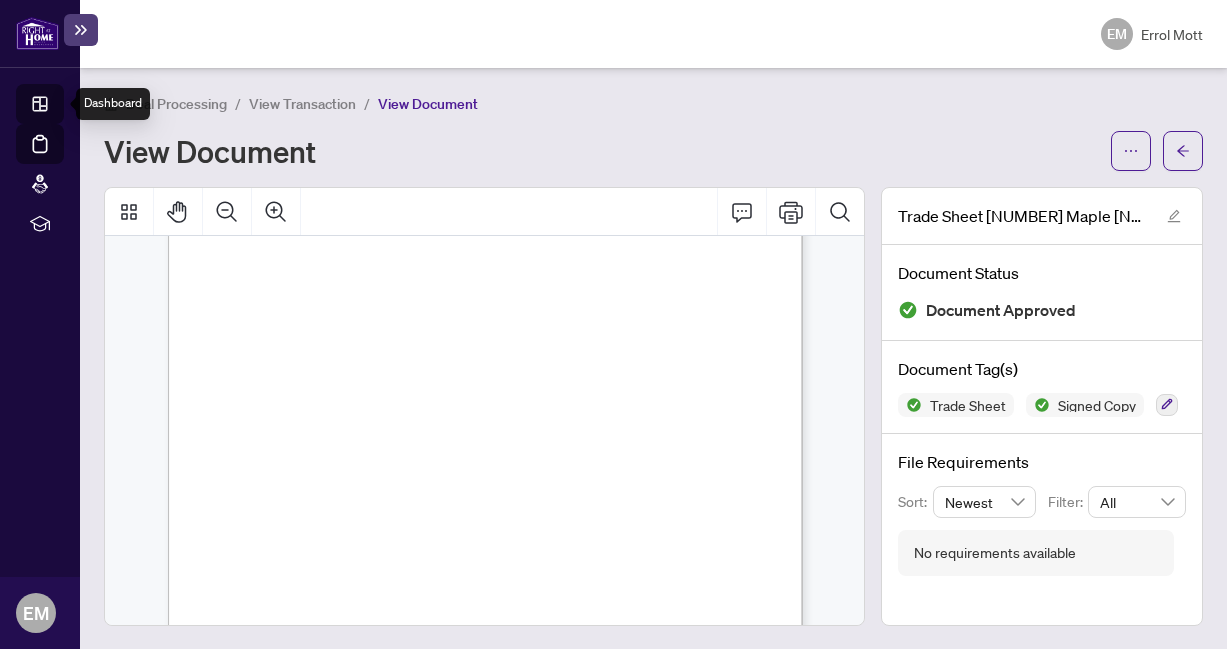 click on "Dashboard" at bounding box center [62, 107] 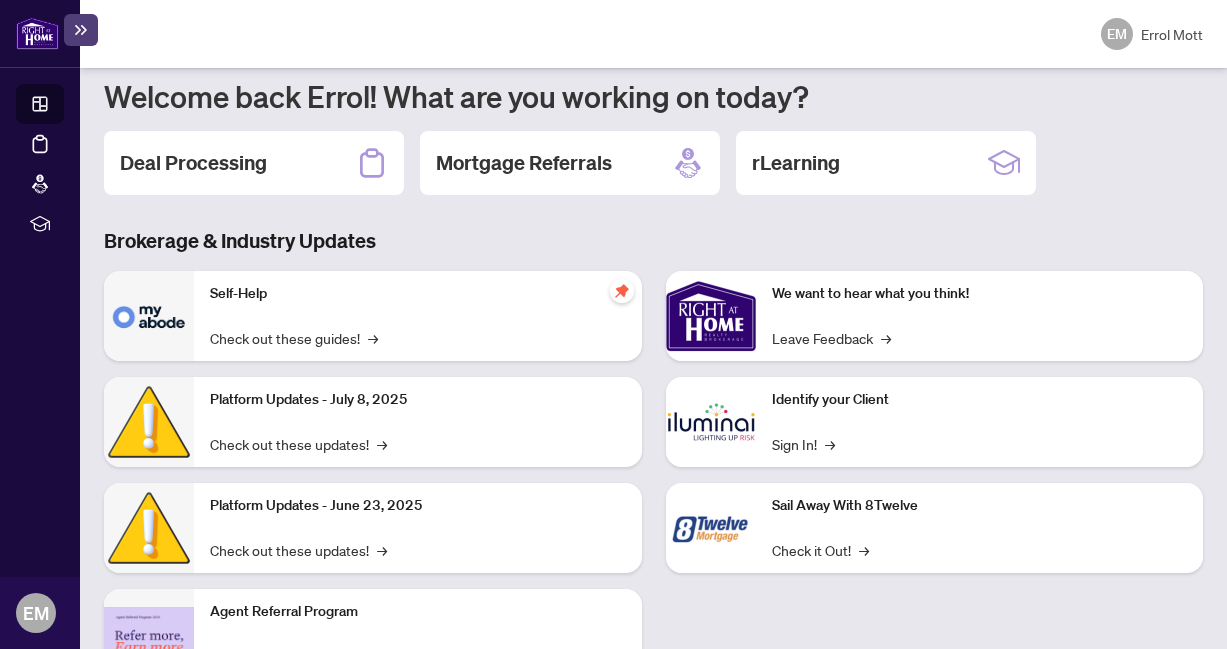 scroll, scrollTop: 168, scrollLeft: 0, axis: vertical 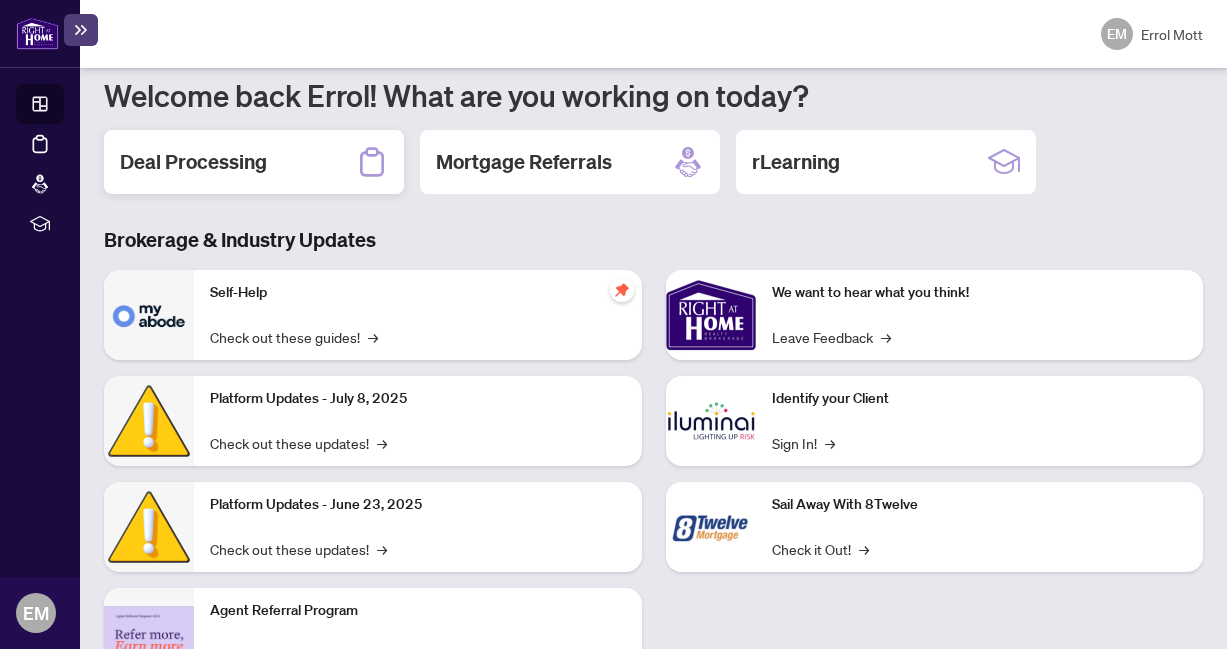 click 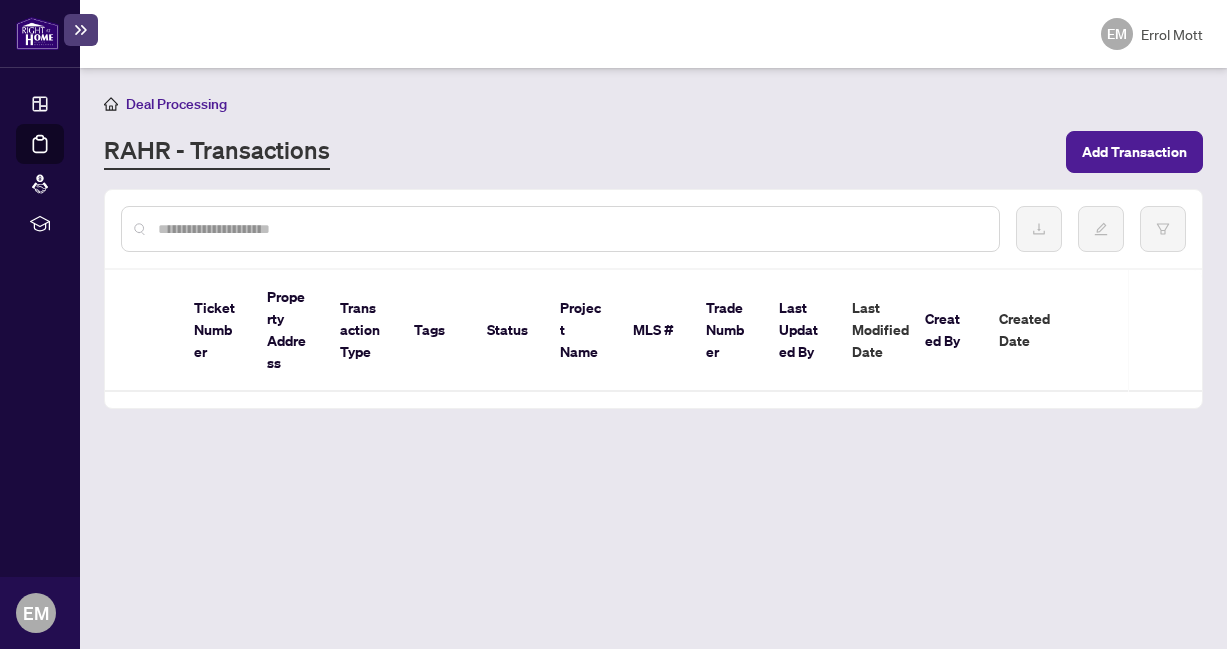 scroll, scrollTop: 0, scrollLeft: 0, axis: both 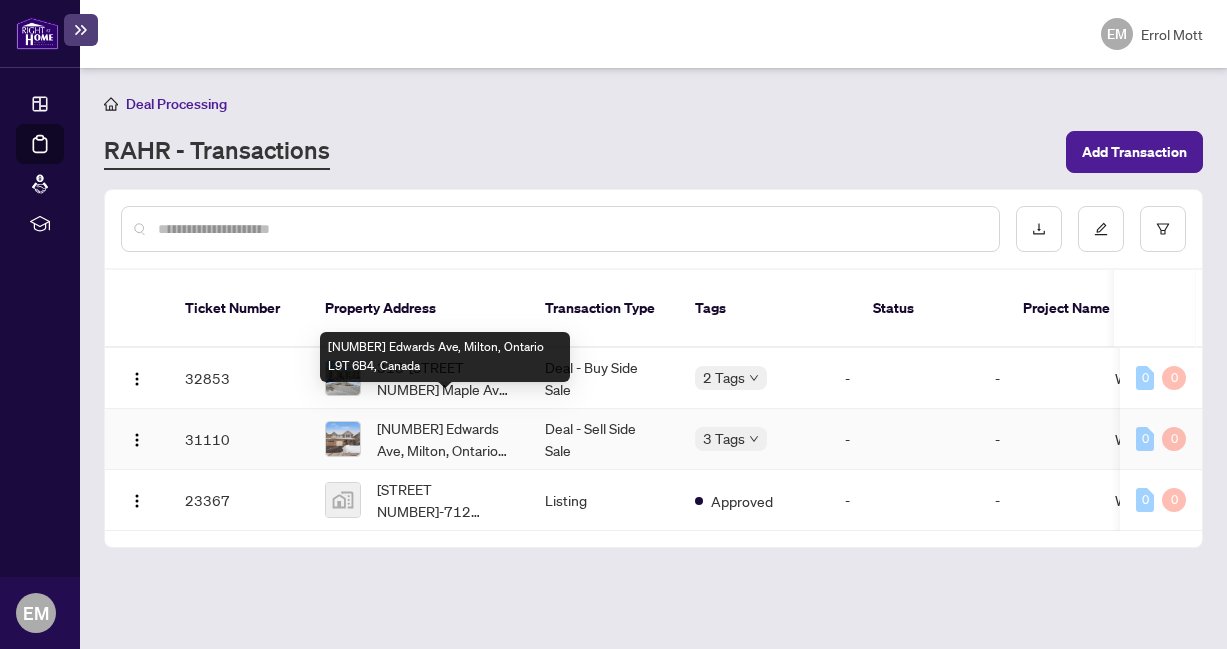 click on "[NUMBER] Edwards Ave, Milton, Ontario L9T 6B4, Canada" at bounding box center (445, 439) 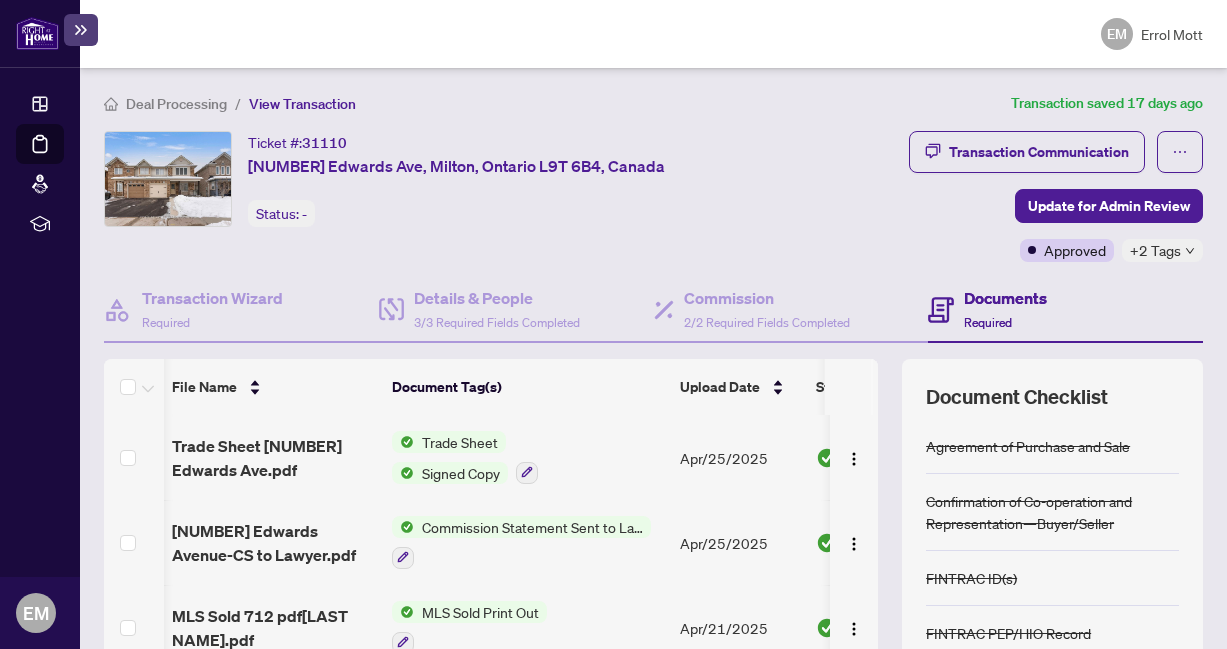 scroll, scrollTop: 55, scrollLeft: 0, axis: vertical 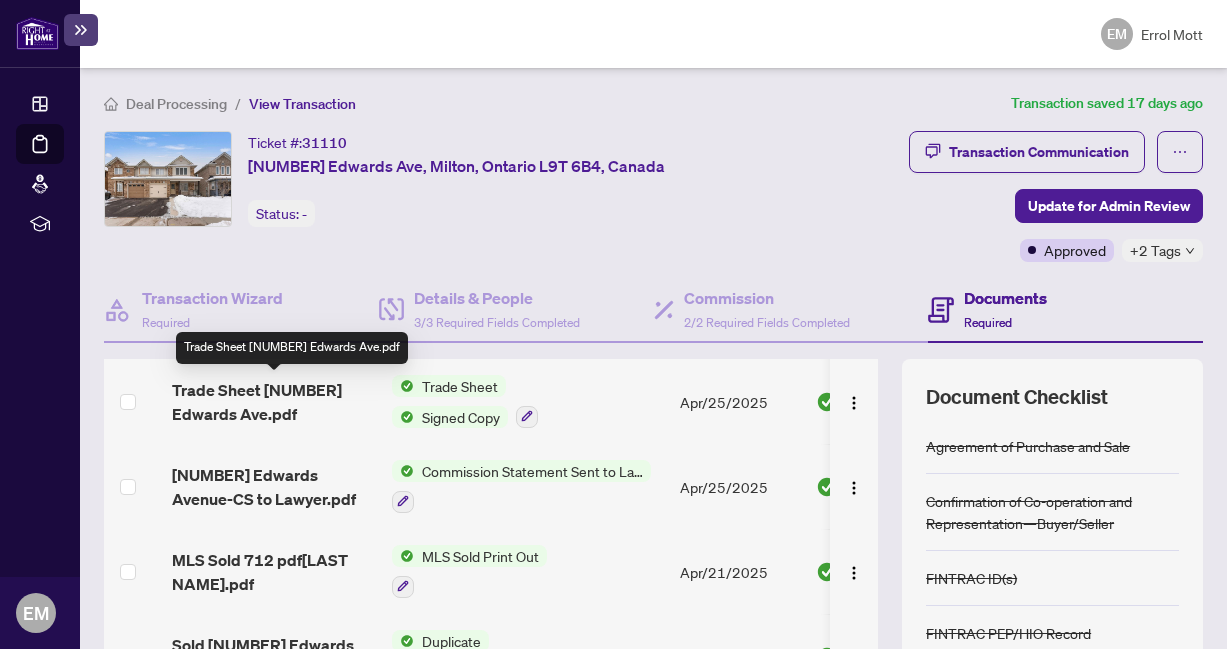 click on "Trade Sheet [NUMBER] Edwards Ave.pdf" at bounding box center [274, 402] 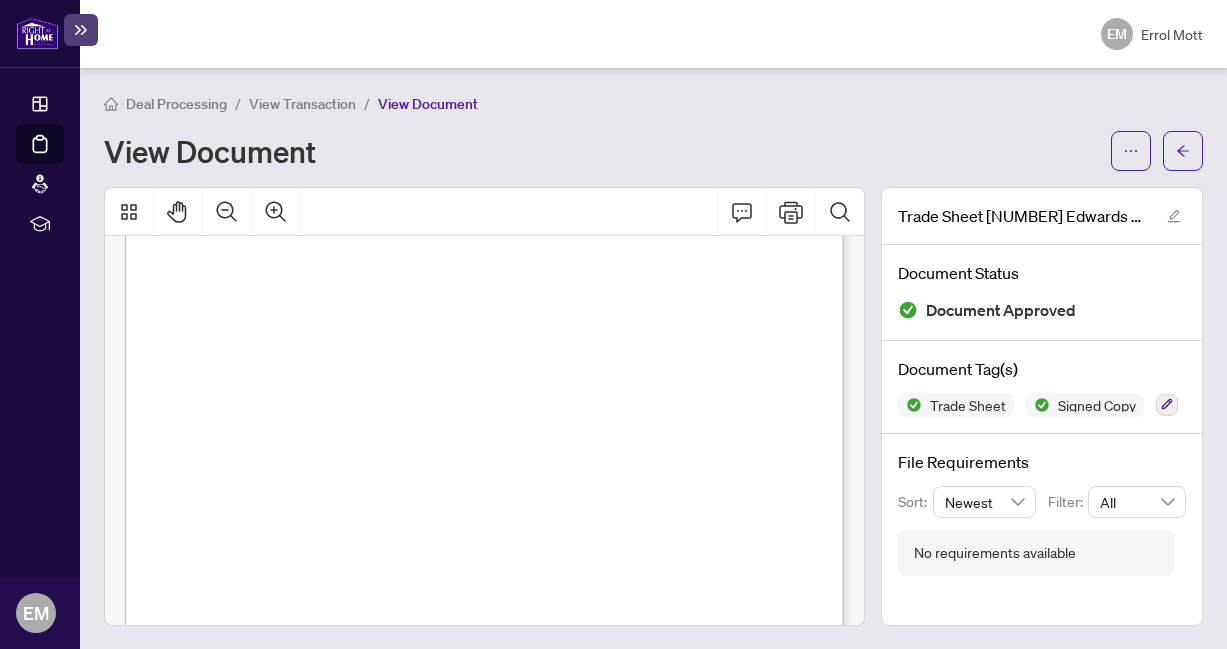 scroll, scrollTop: 194, scrollLeft: 0, axis: vertical 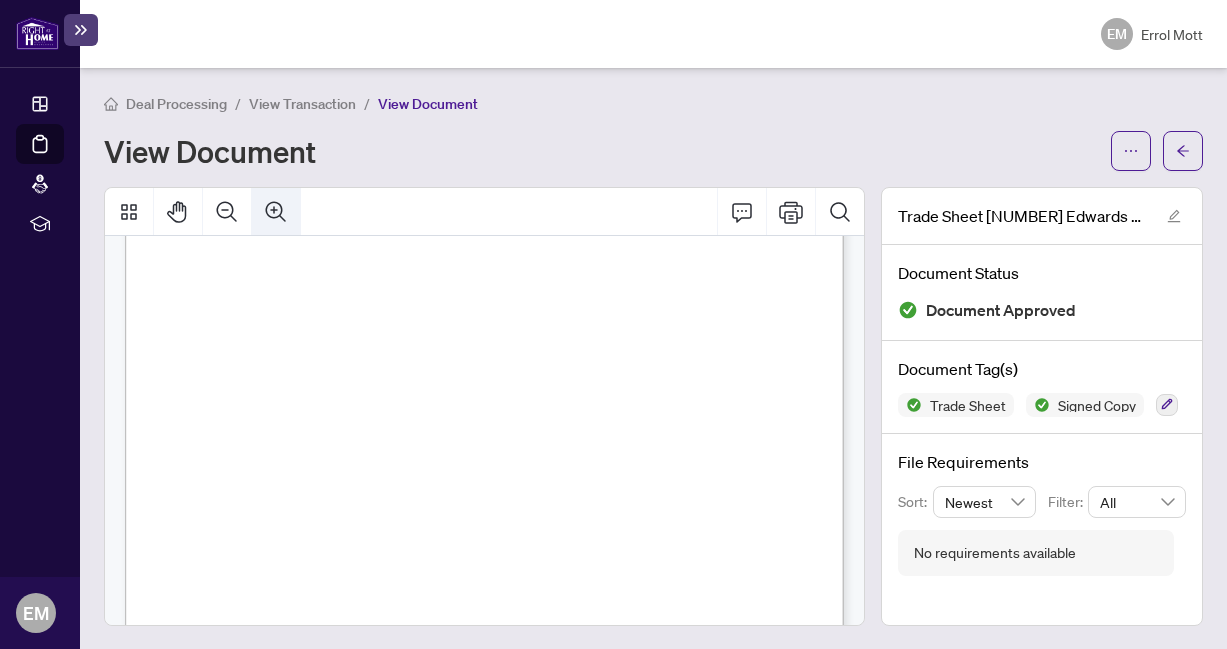 click 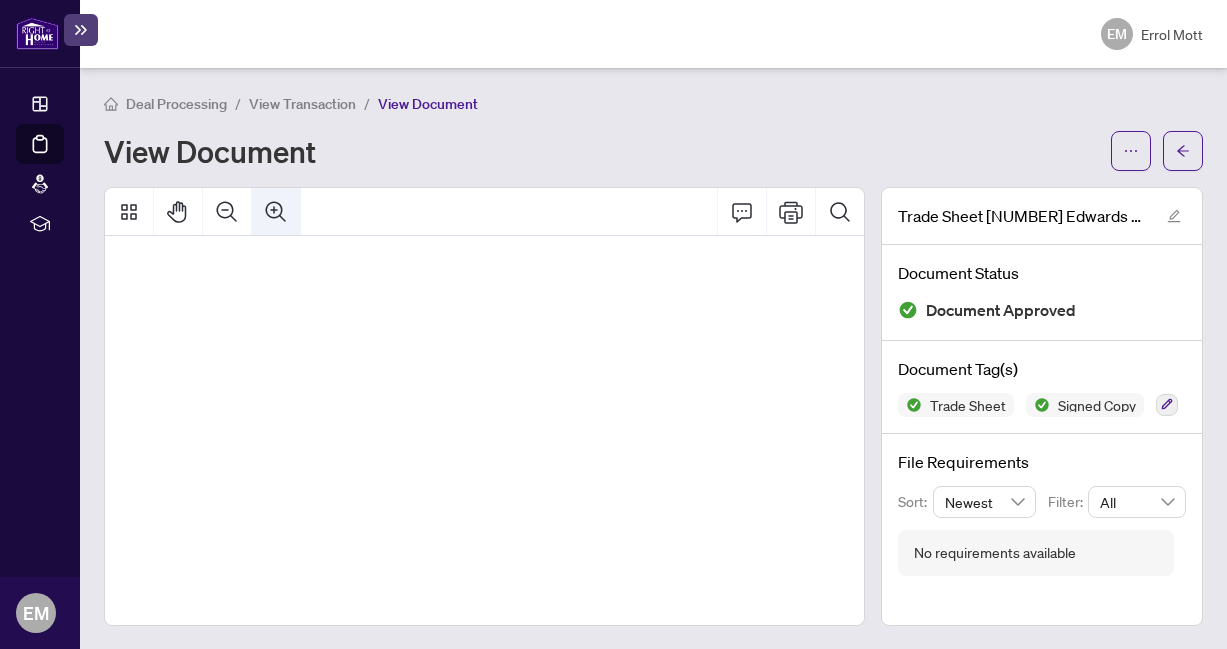 click 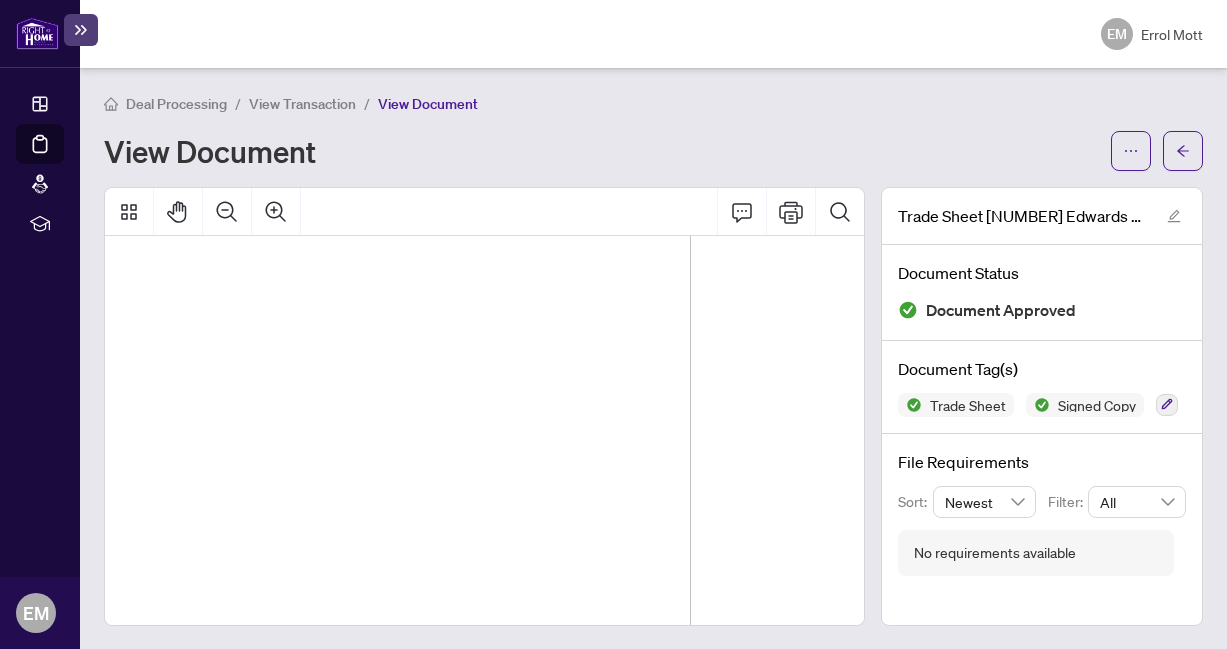drag, startPoint x: 443, startPoint y: 500, endPoint x: 596, endPoint y: 250, distance: 293.10236 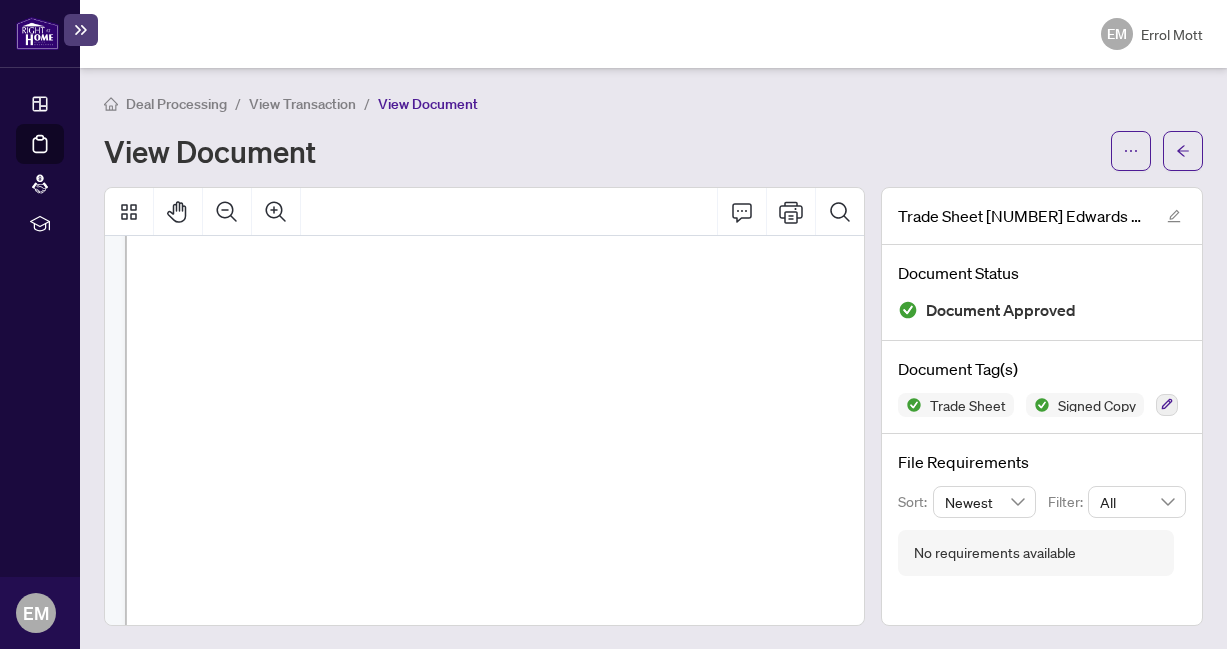 scroll, scrollTop: 366, scrollLeft: 0, axis: vertical 